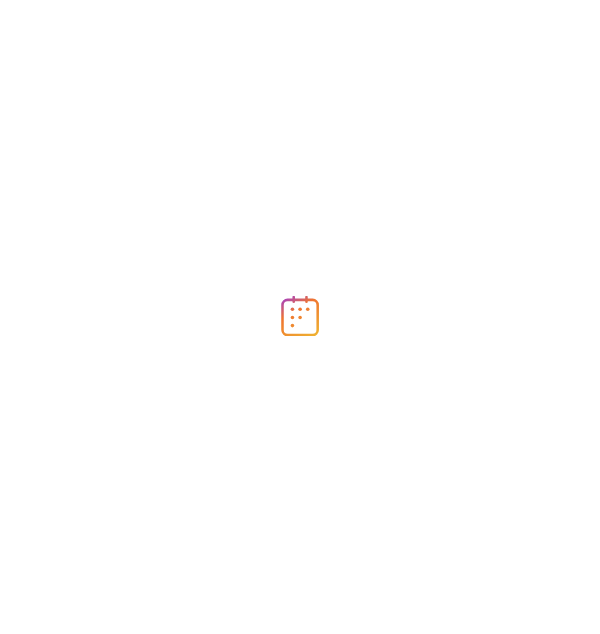scroll, scrollTop: 0, scrollLeft: 0, axis: both 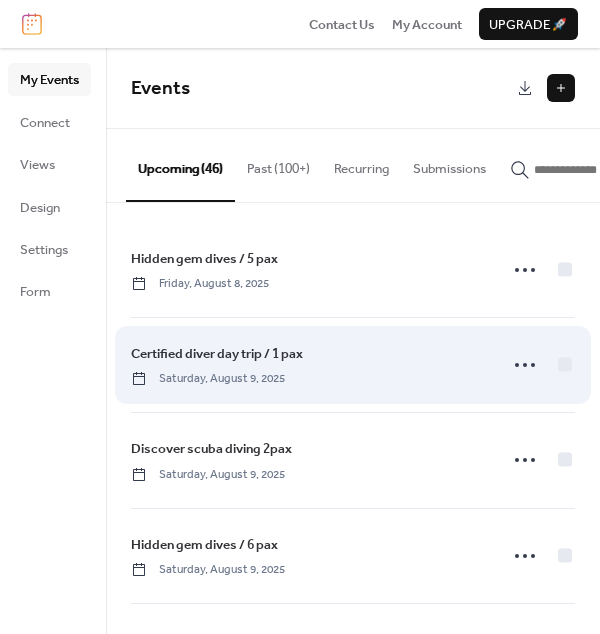 click on "Certified diver day trip / 1 pax" at bounding box center (217, 354) 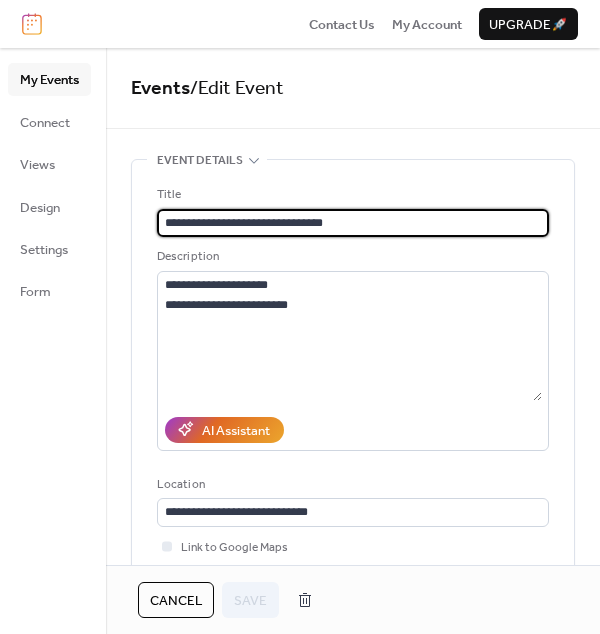 scroll, scrollTop: 0, scrollLeft: 0, axis: both 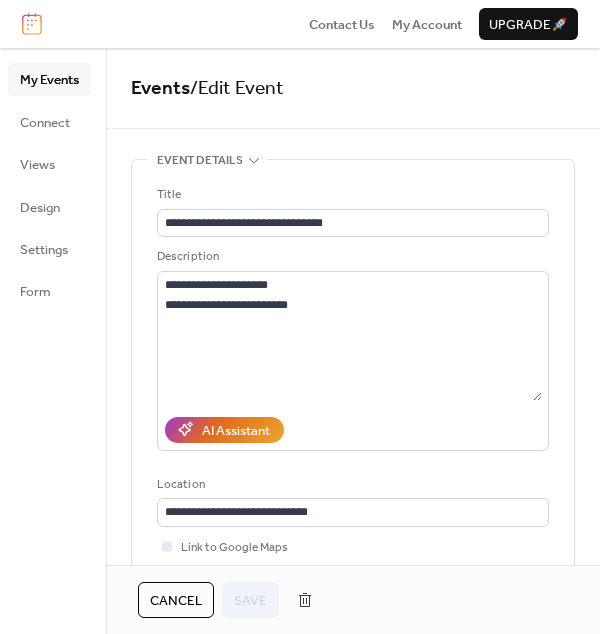click on "Cancel" at bounding box center (176, 601) 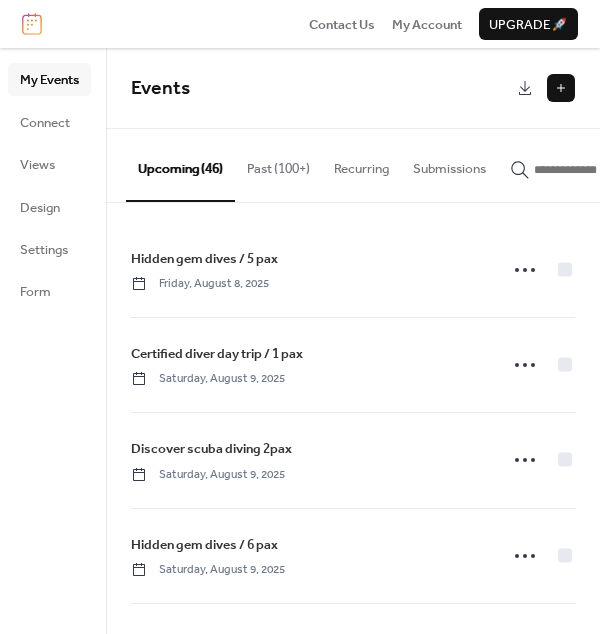 click at bounding box center (561, 88) 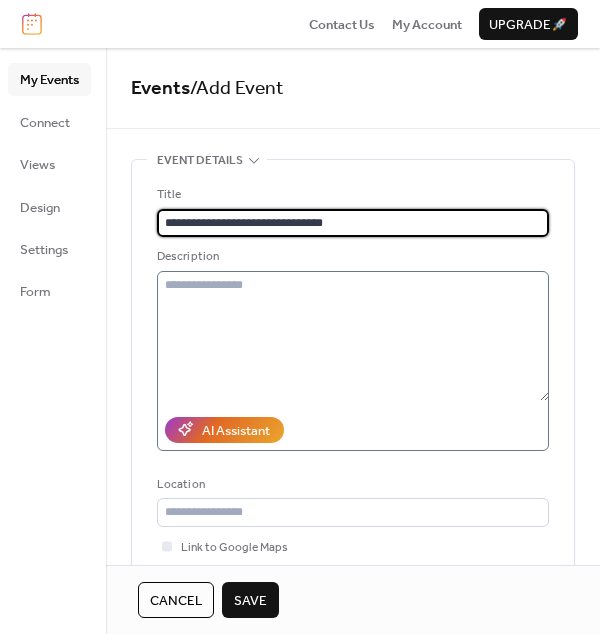 type on "**********" 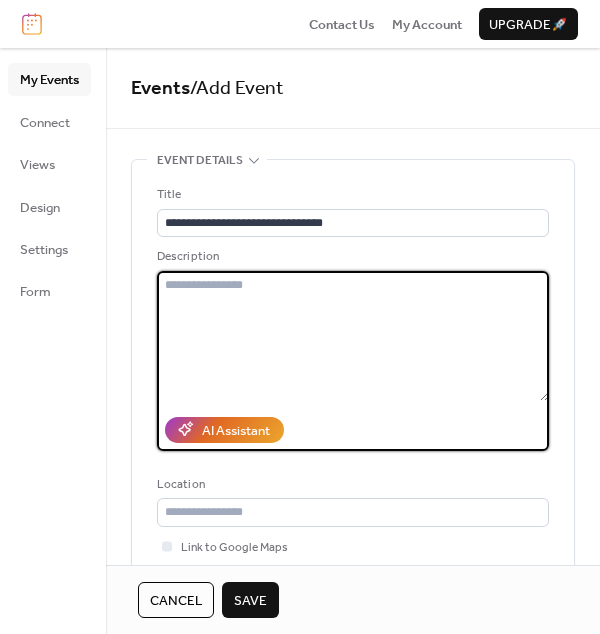 click at bounding box center (353, 336) 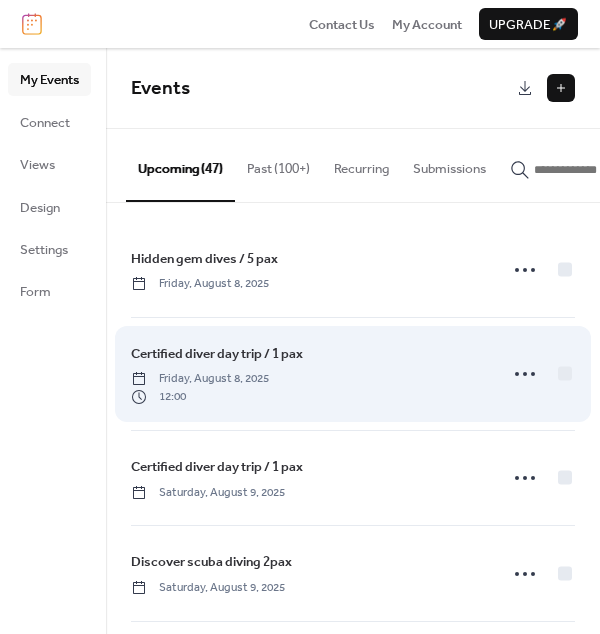 click on "Certified diver day trip / 1 pax" at bounding box center [217, 354] 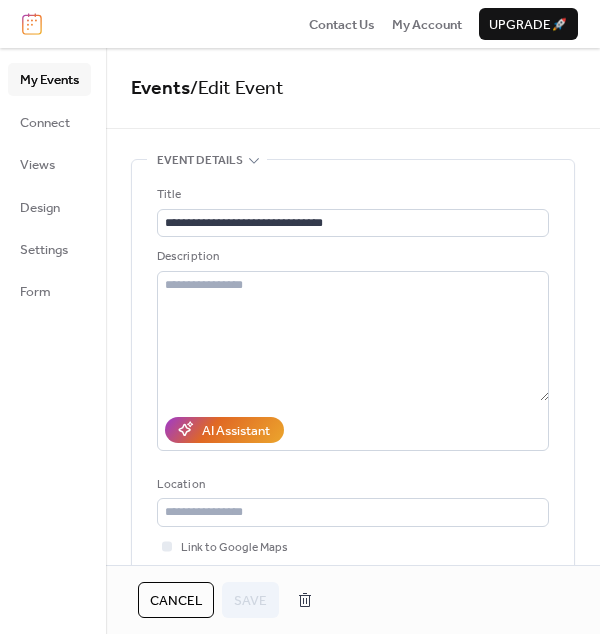 click on "Cancel" at bounding box center (176, 601) 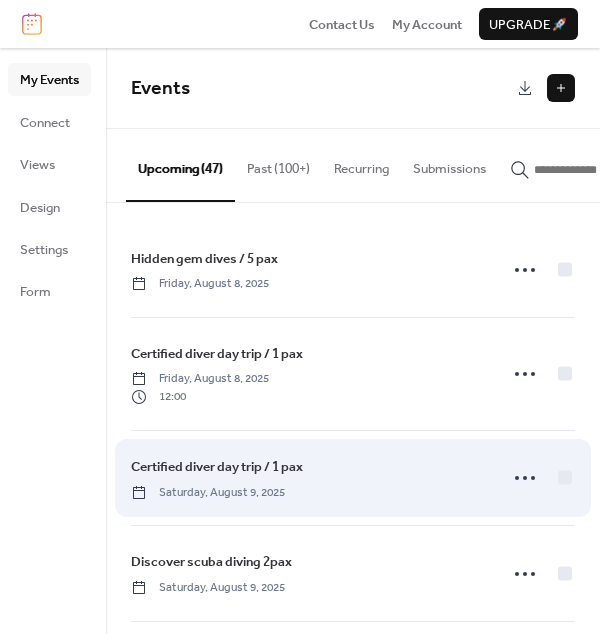 click on "Certified diver day trip / 1 pax" at bounding box center [217, 467] 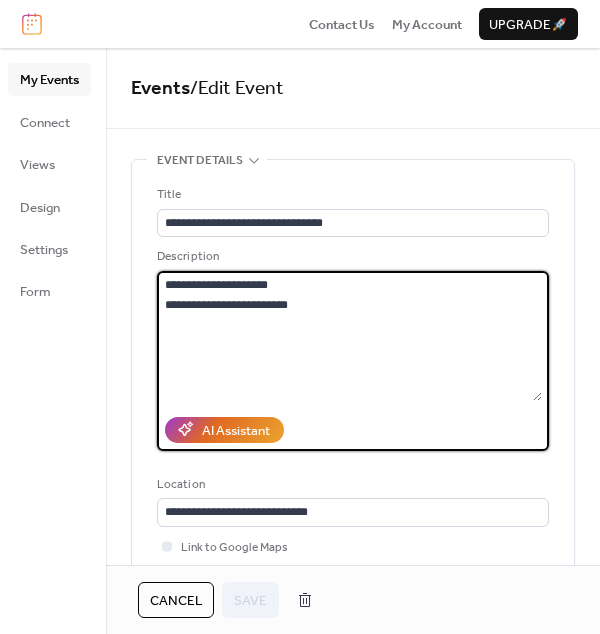 drag, startPoint x: 317, startPoint y: 311, endPoint x: 148, endPoint y: 277, distance: 172.3862 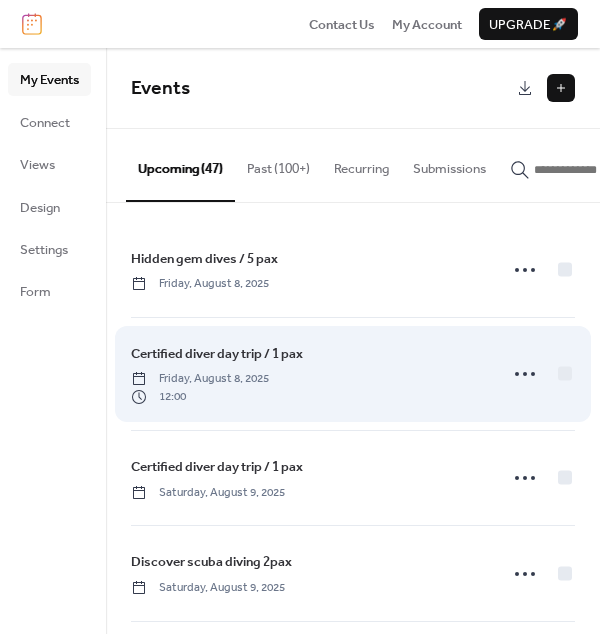click on "Certified diver day trip / 1 pax" at bounding box center (217, 354) 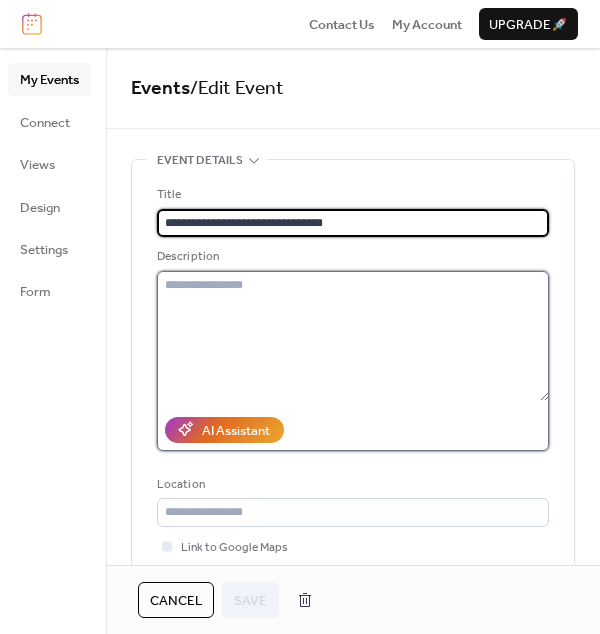 click at bounding box center [353, 336] 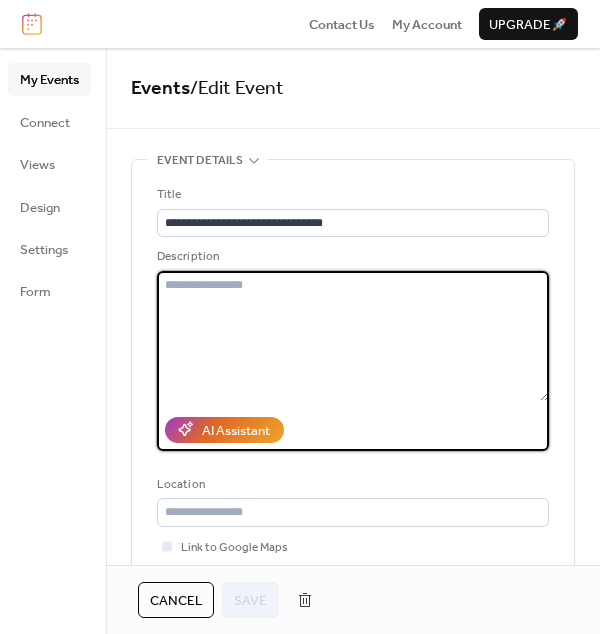 paste on "**********" 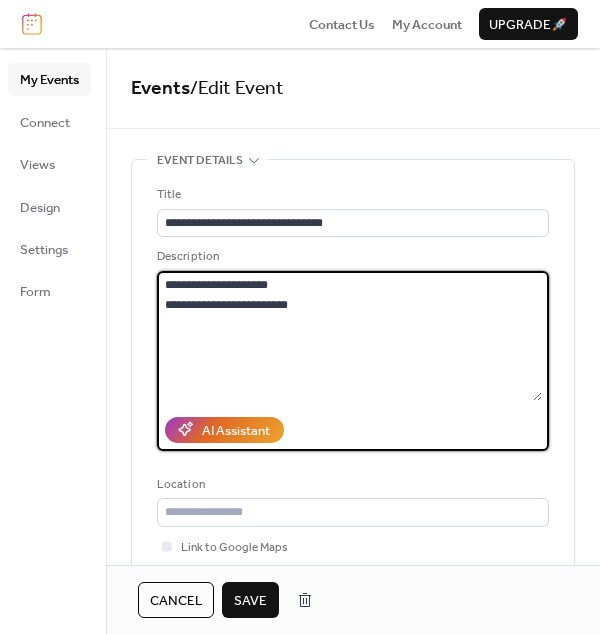 type on "**********" 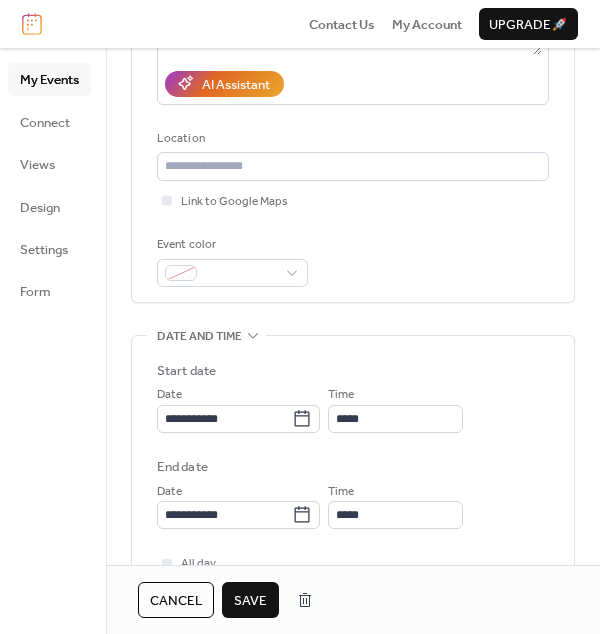 scroll, scrollTop: 351, scrollLeft: 0, axis: vertical 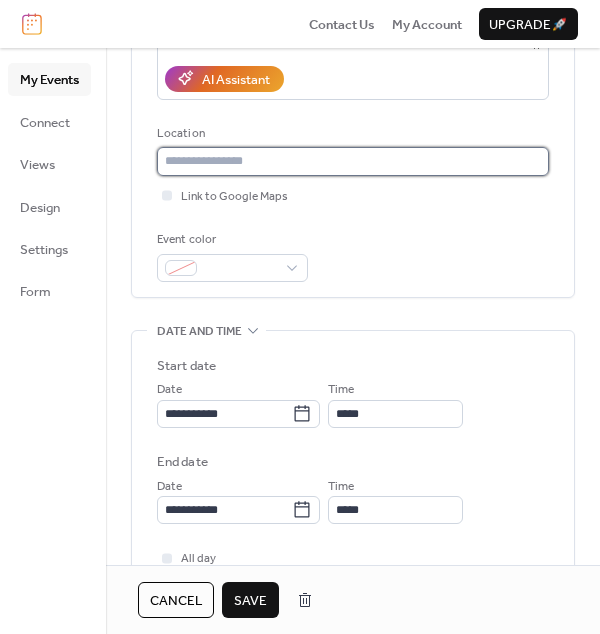 click at bounding box center [353, 161] 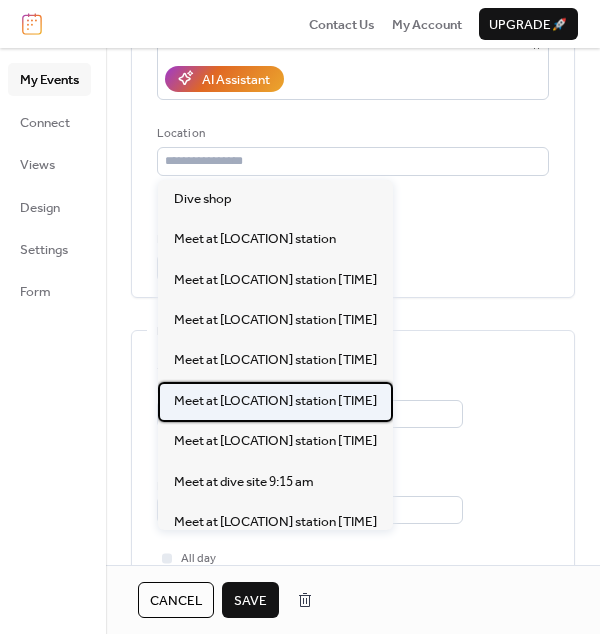 click on "Meet at [LOCATION] station [TIME]" at bounding box center (275, 401) 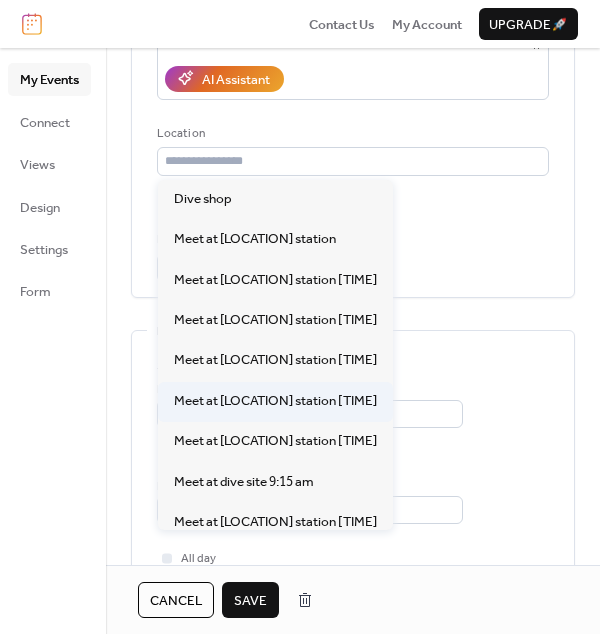 type on "**********" 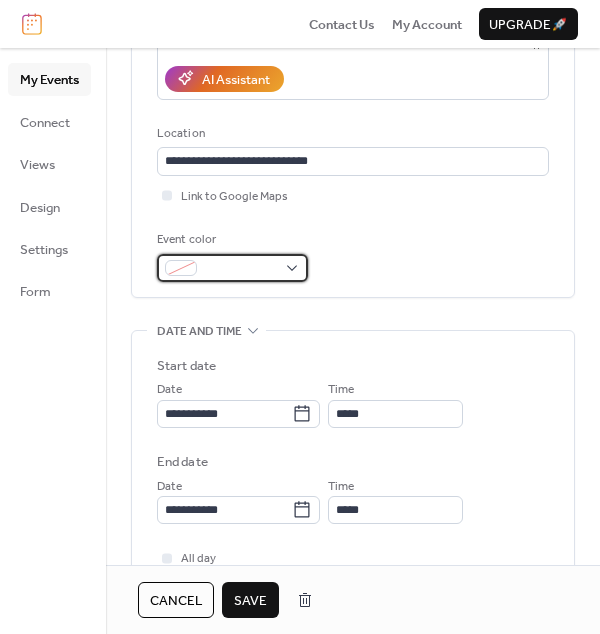 click at bounding box center [181, 268] 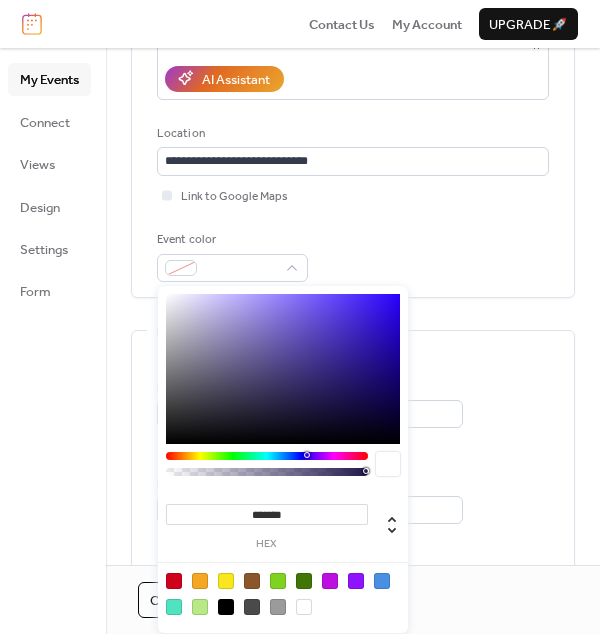 click at bounding box center (226, 607) 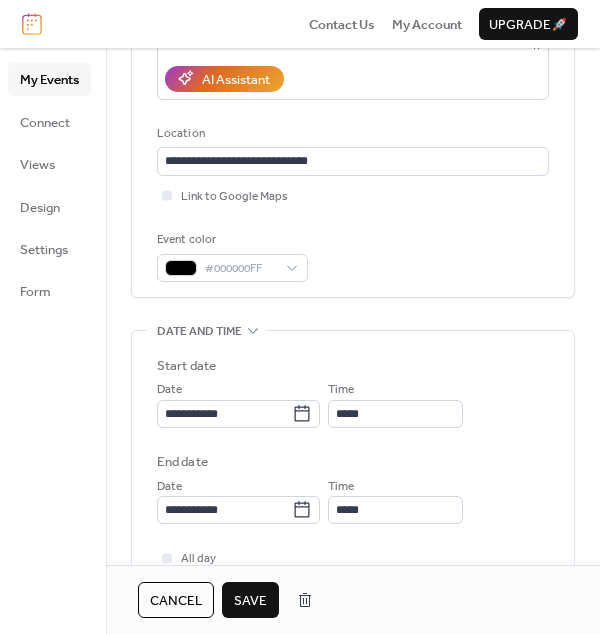 click on "**********" at bounding box center [353, 454] 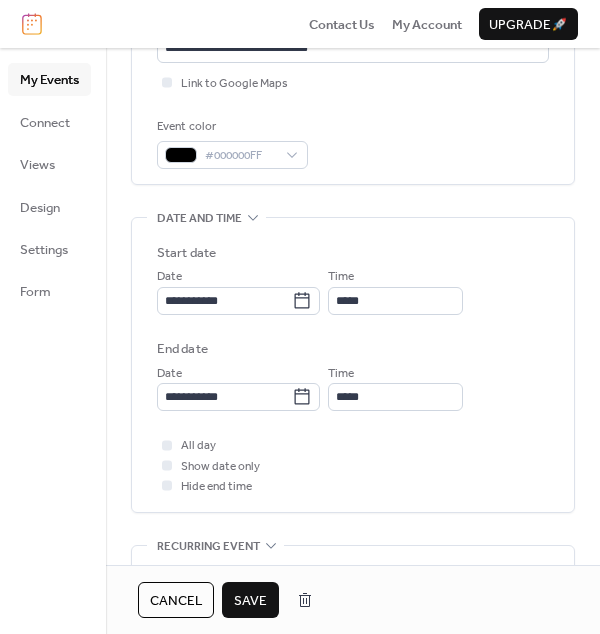 scroll, scrollTop: 481, scrollLeft: 0, axis: vertical 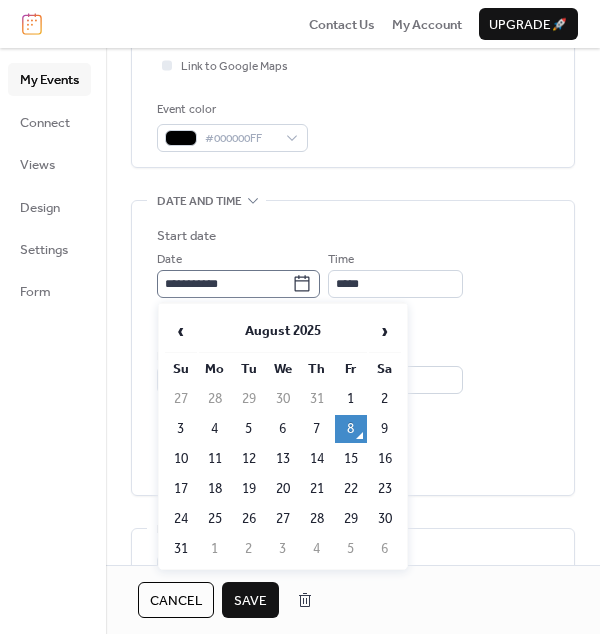 click 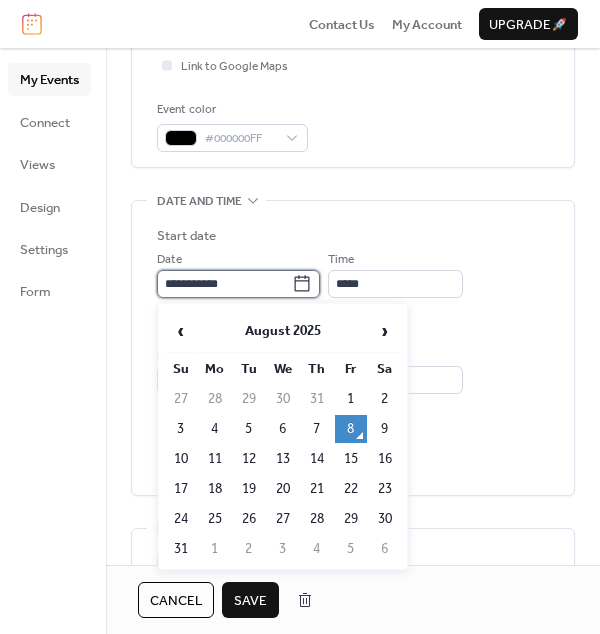 click on "**********" at bounding box center (224, 284) 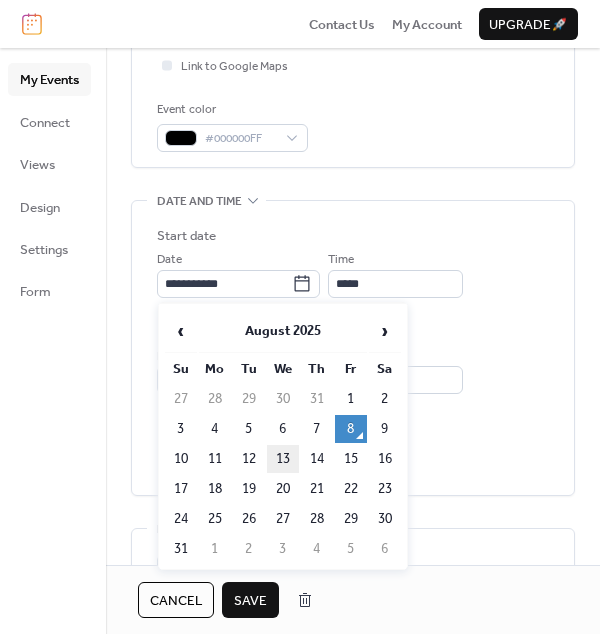 click on "13" at bounding box center [283, 459] 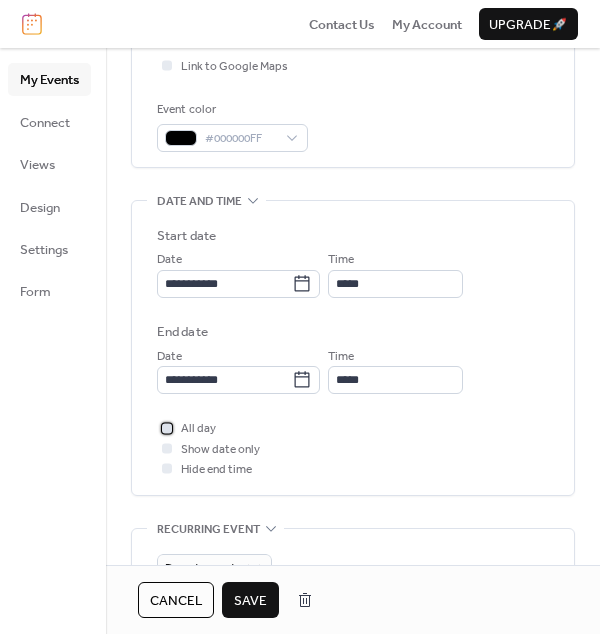 click at bounding box center (167, 428) 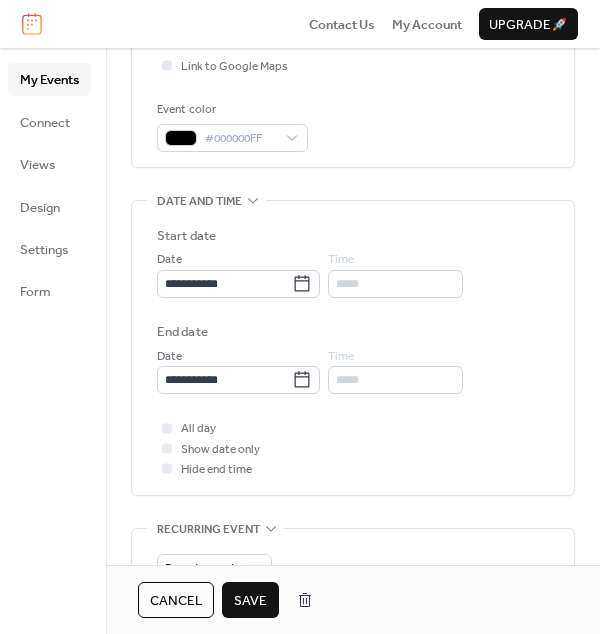click on "Save" at bounding box center (250, 601) 